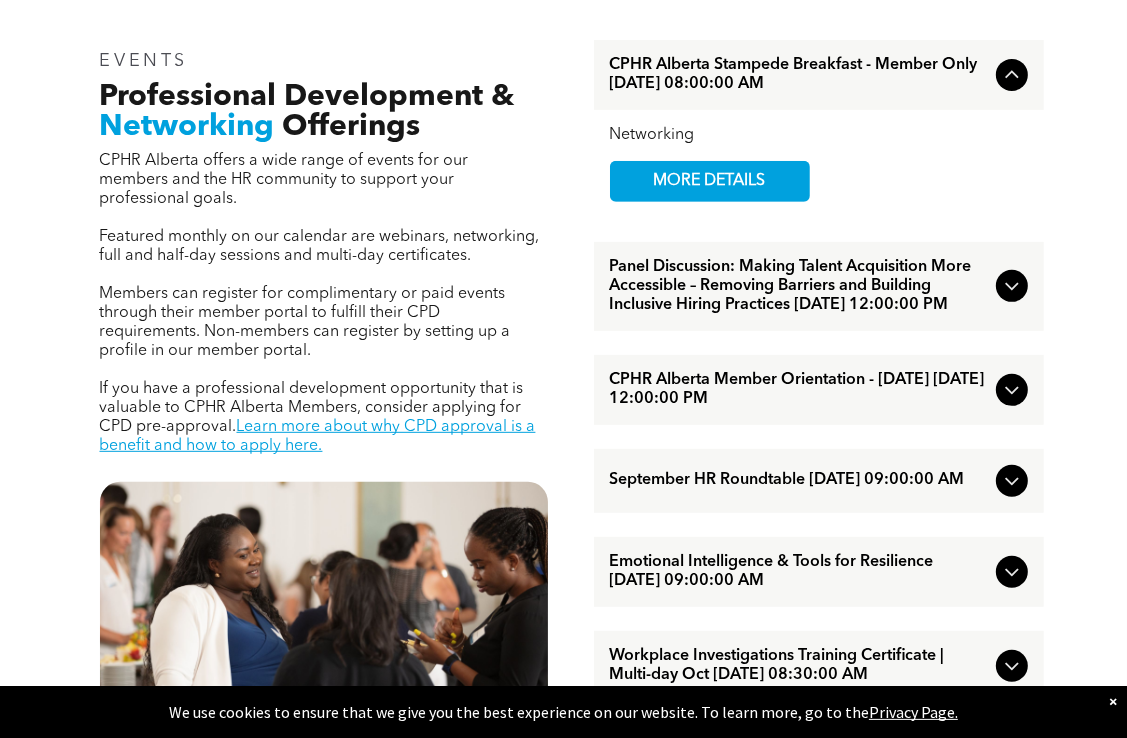 scroll, scrollTop: 500, scrollLeft: 0, axis: vertical 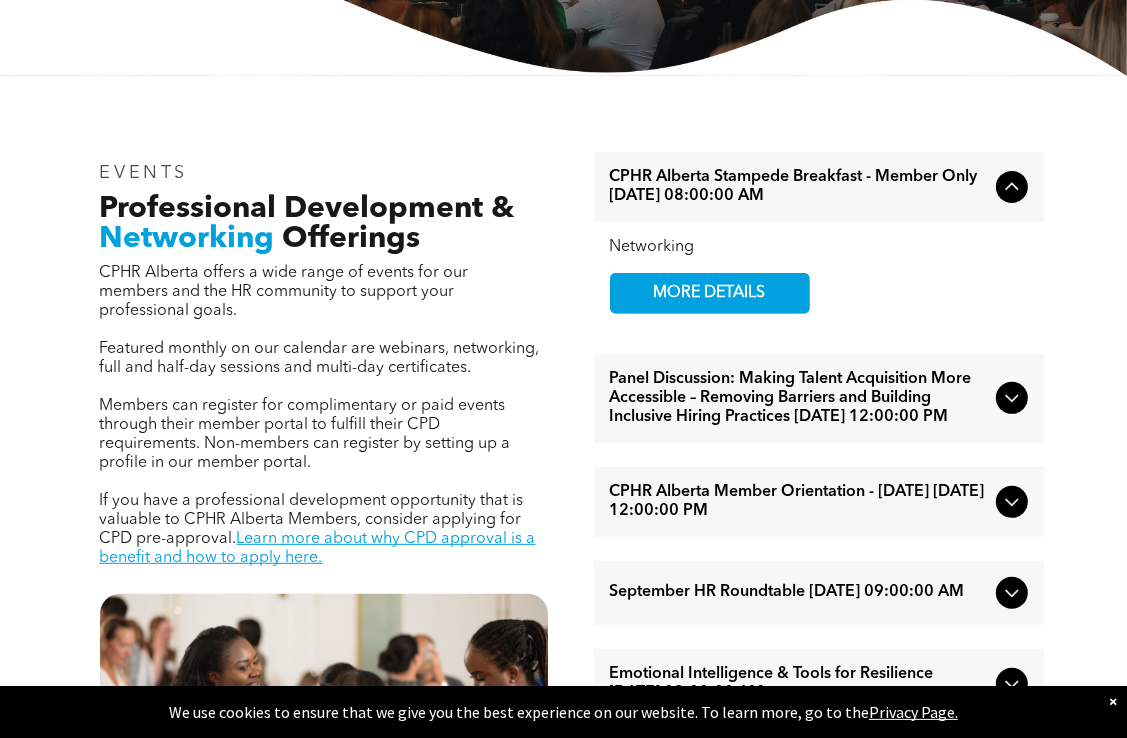 click on "EVENTS
Professional Development &
Networking   Offerings
CPHR Alberta offers a wide range of events for our members and the HR community to support your professional goals.
Featured monthly on our calendar are webinars, networking, full and half-day sessions and multi-day certificates. Members can register for complimentary or paid events through their member portal to fulfill their CPD requirements. Non-members can register by setting up a profile in our member portal. If you have a professional development opportunity that is valuable to CPHR Alberta Members, consider applying for CPD pre-approval.  Learn more about why CPD approval is a benefit and how to apply here." at bounding box center (324, 1047) 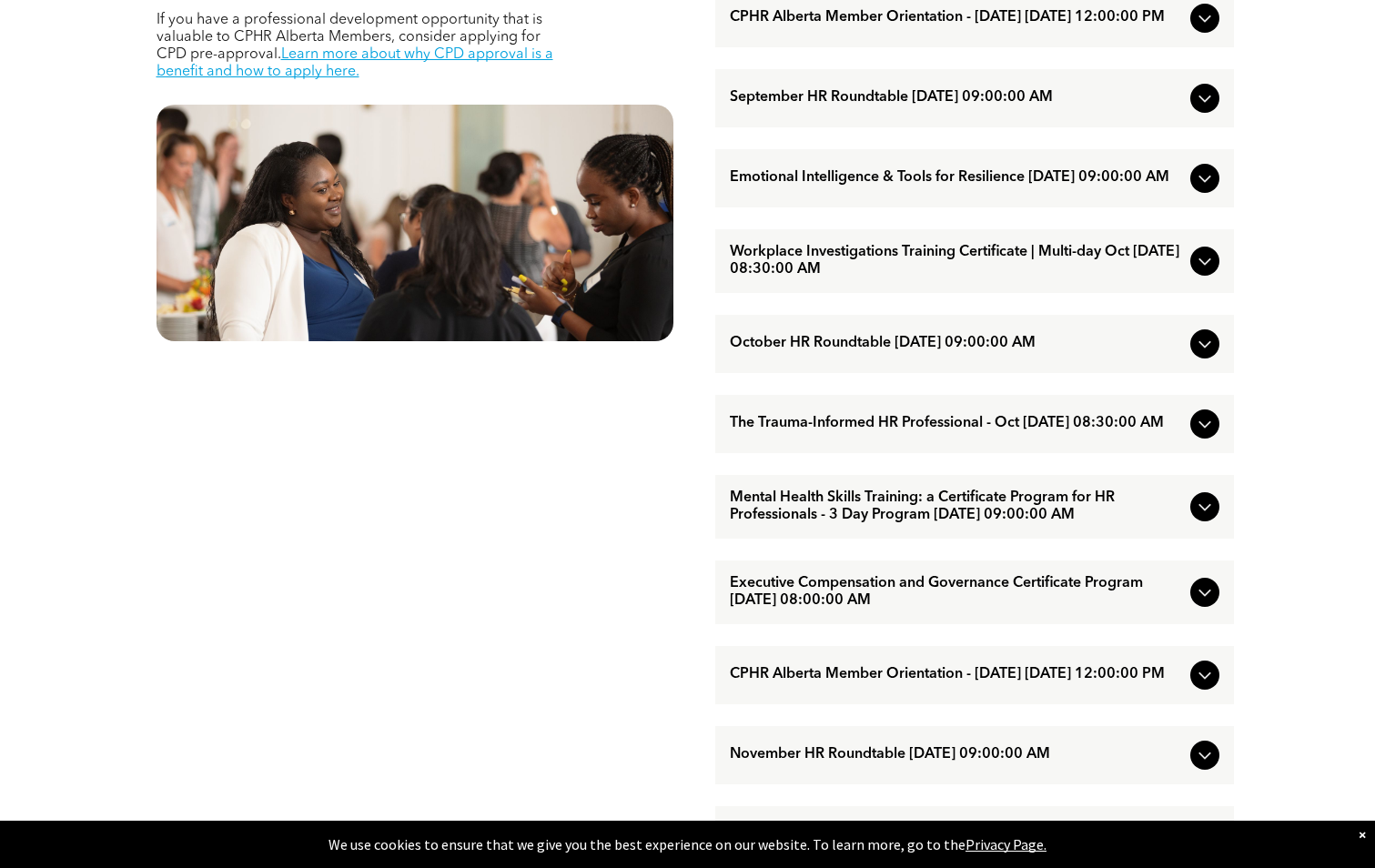 scroll, scrollTop: 910, scrollLeft: 0, axis: vertical 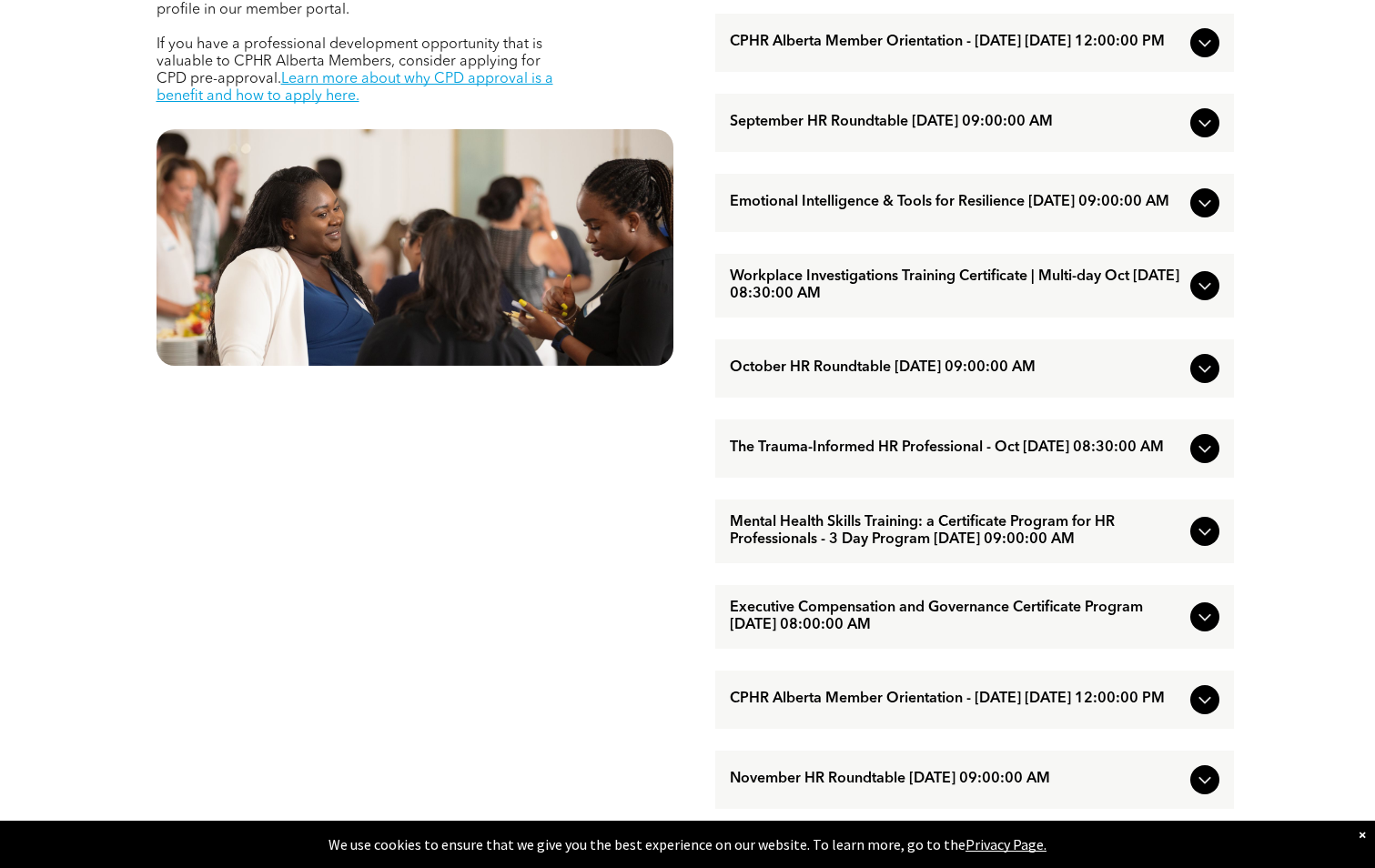 click 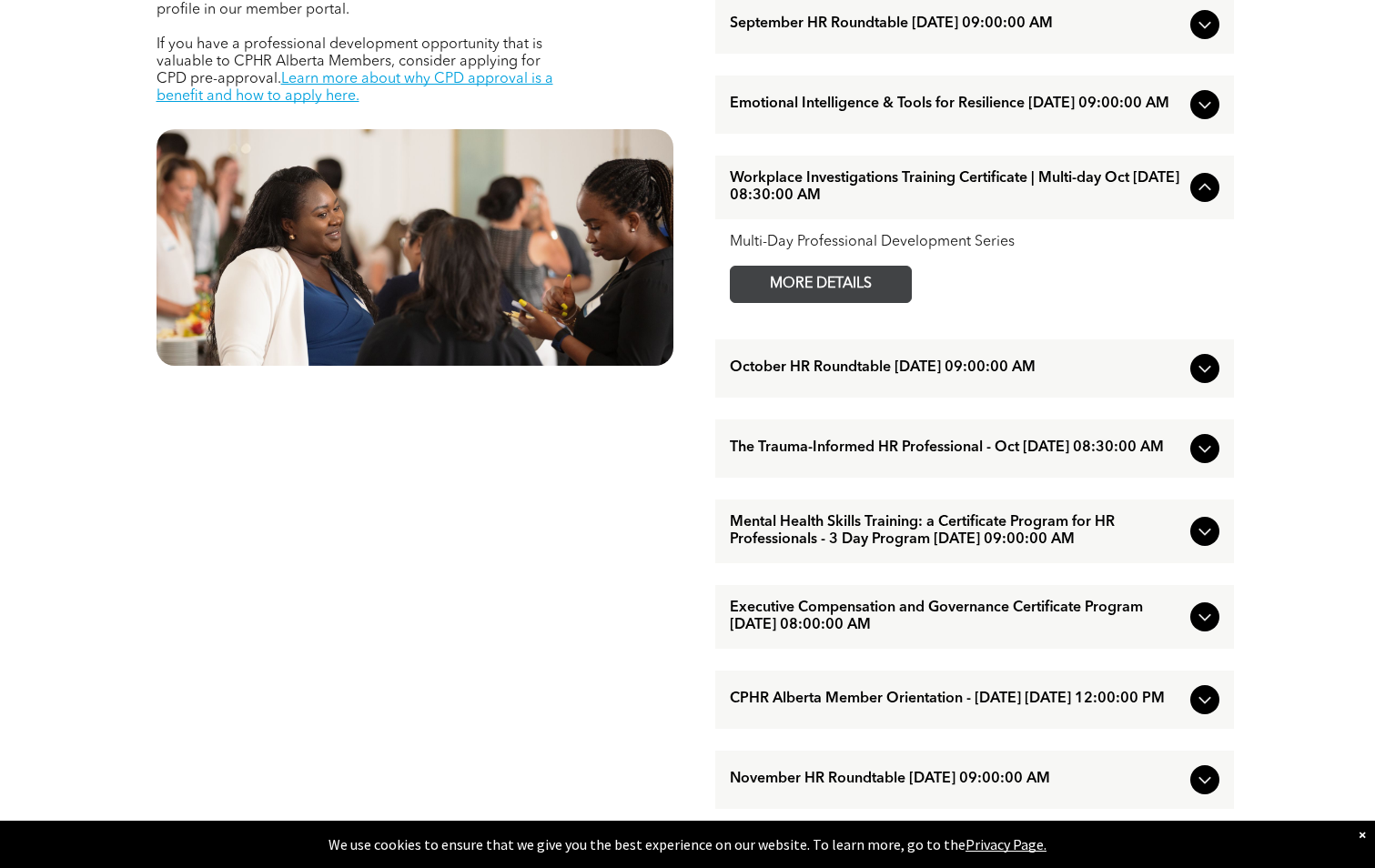 click on "MORE DETAILS" at bounding box center [821, 284] 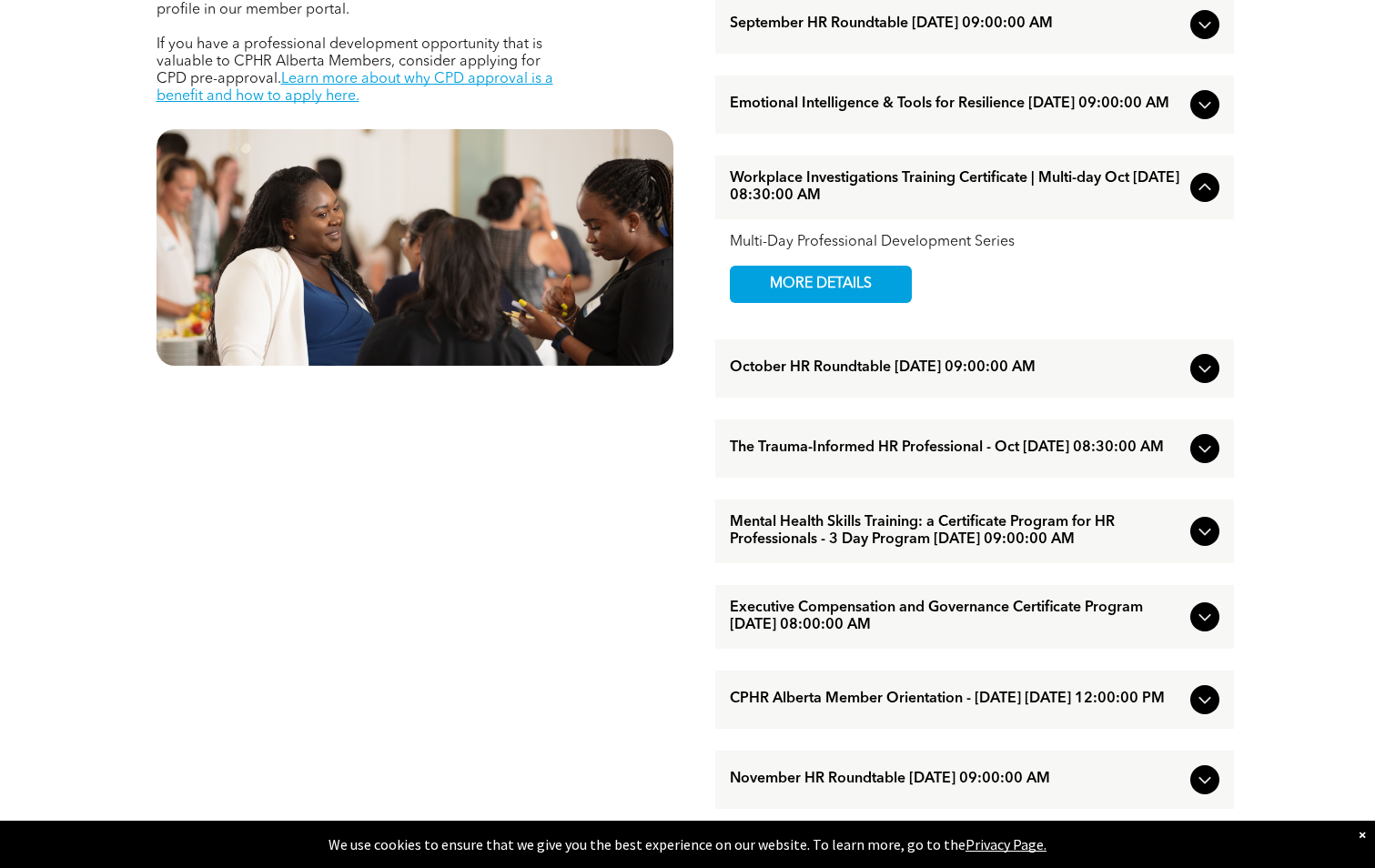 click 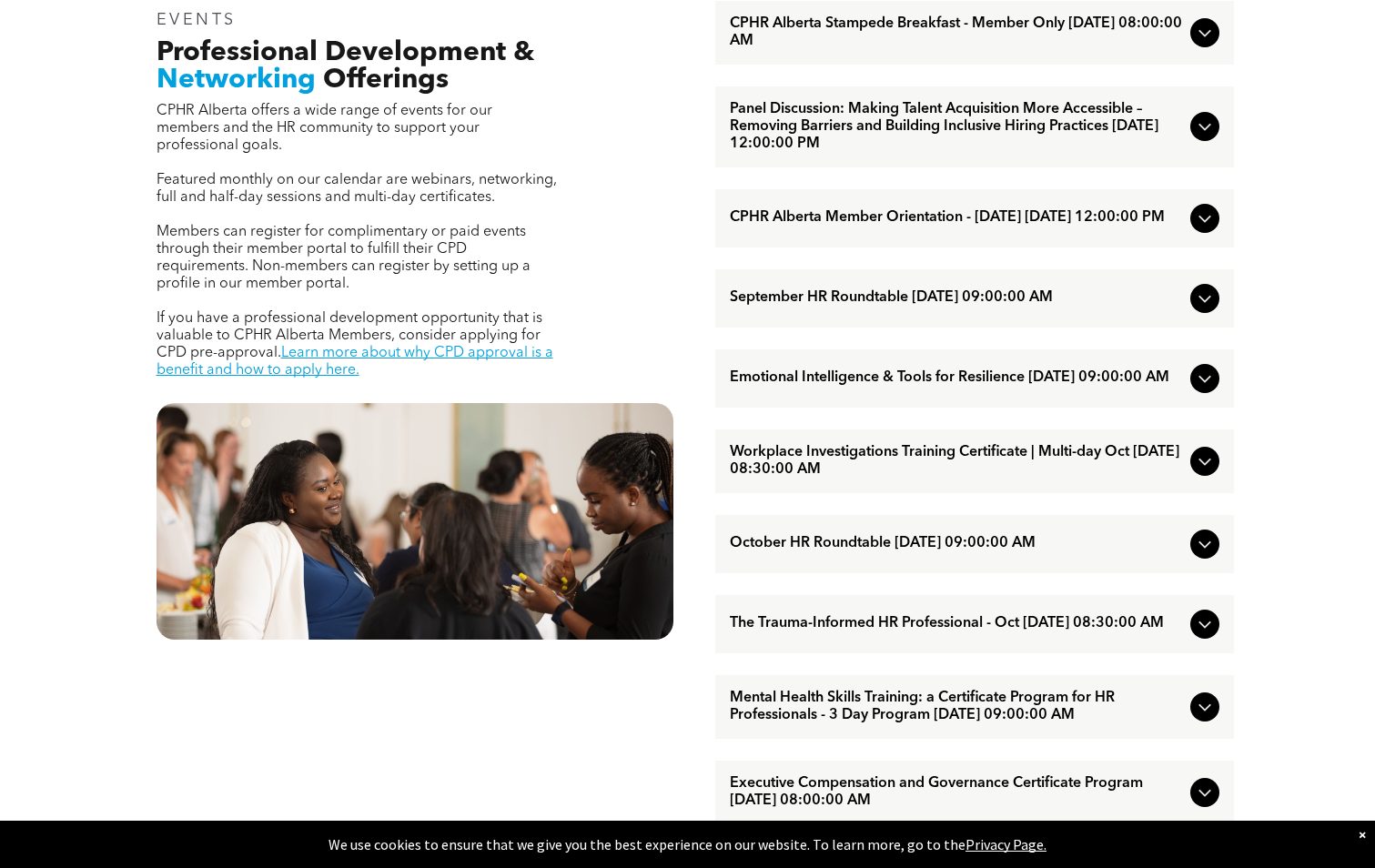 scroll, scrollTop: 637, scrollLeft: 0, axis: vertical 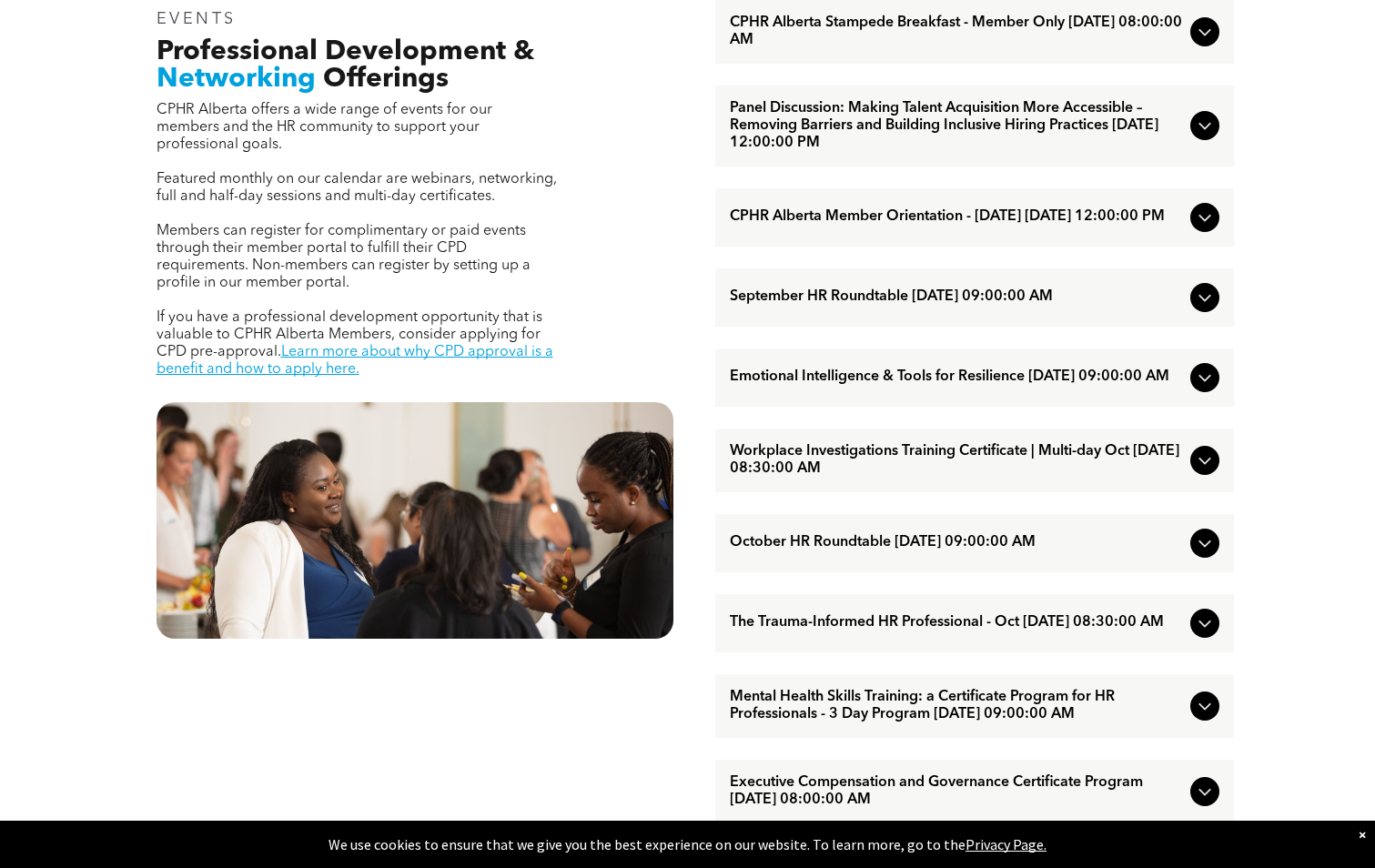 click 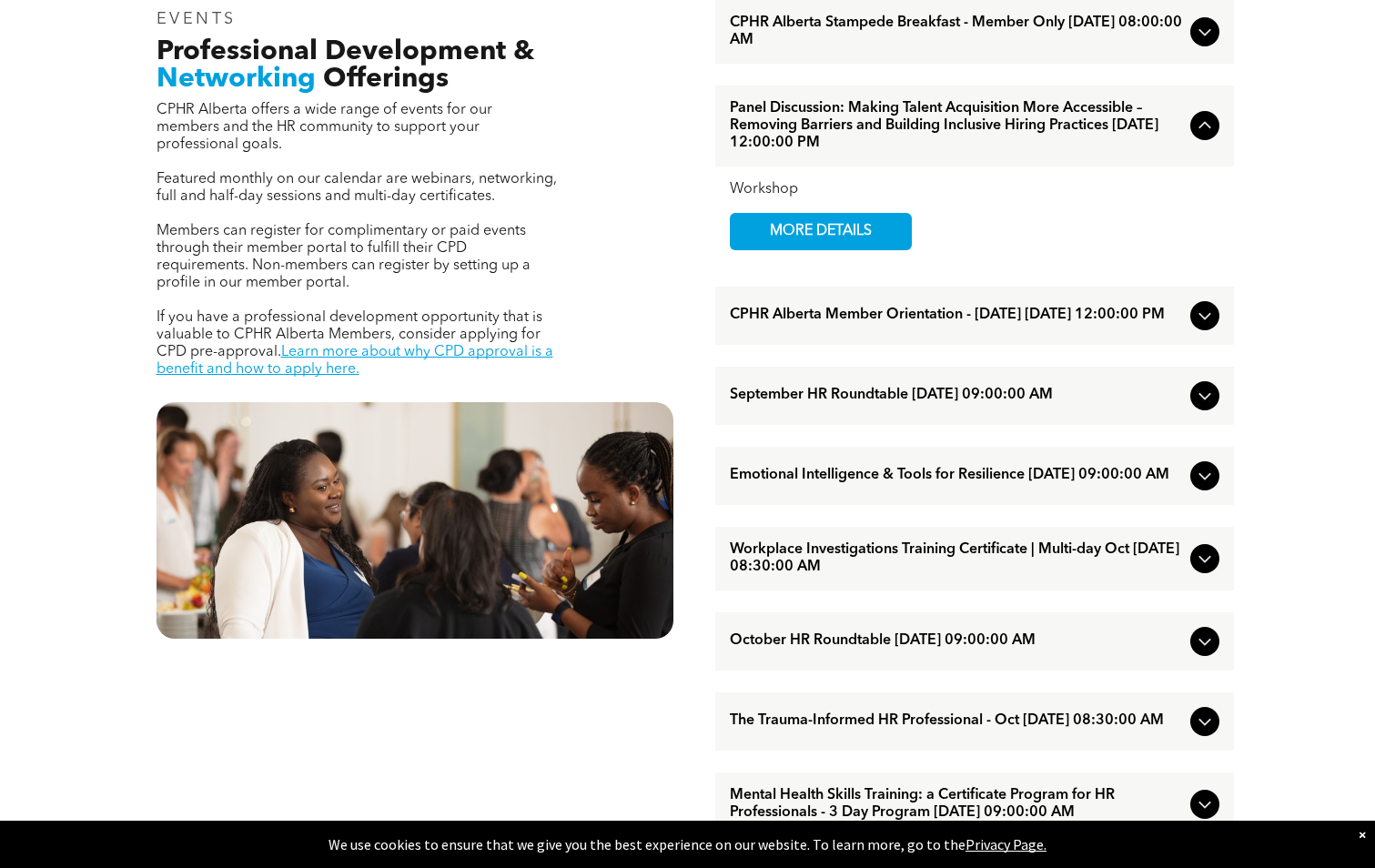 click 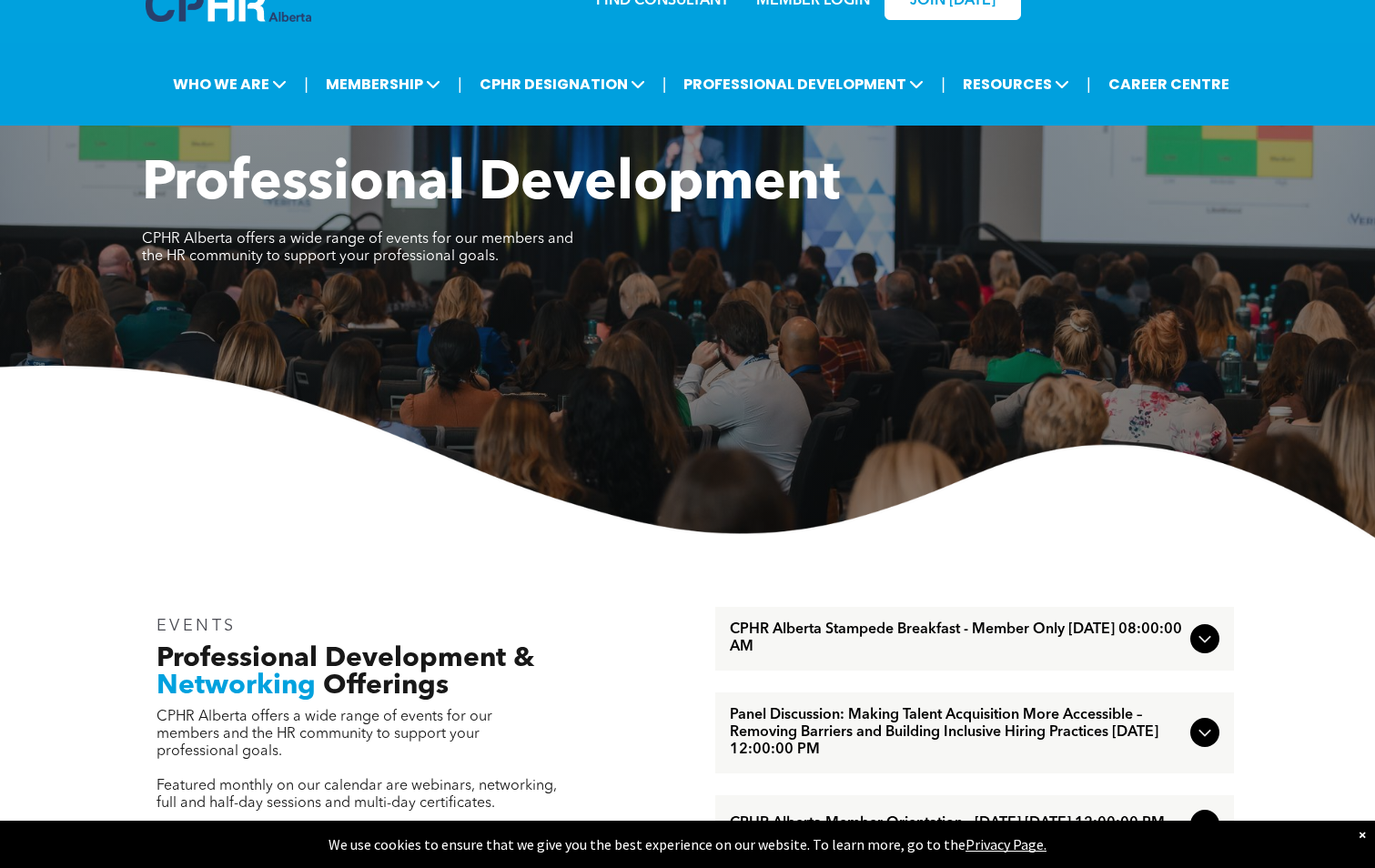 scroll, scrollTop: 0, scrollLeft: 0, axis: both 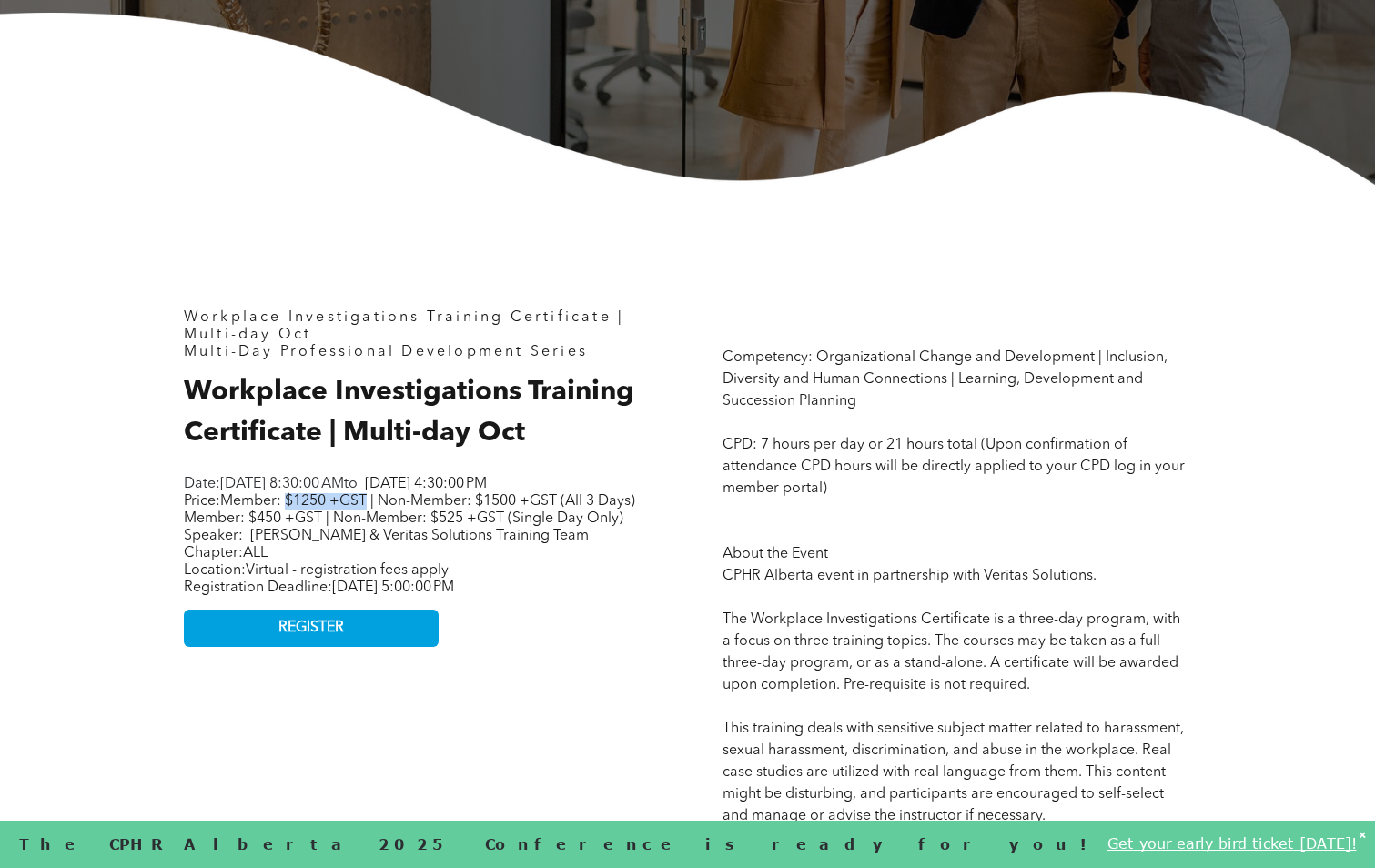 drag, startPoint x: 288, startPoint y: 521, endPoint x: 369, endPoint y: 524, distance: 81.055537 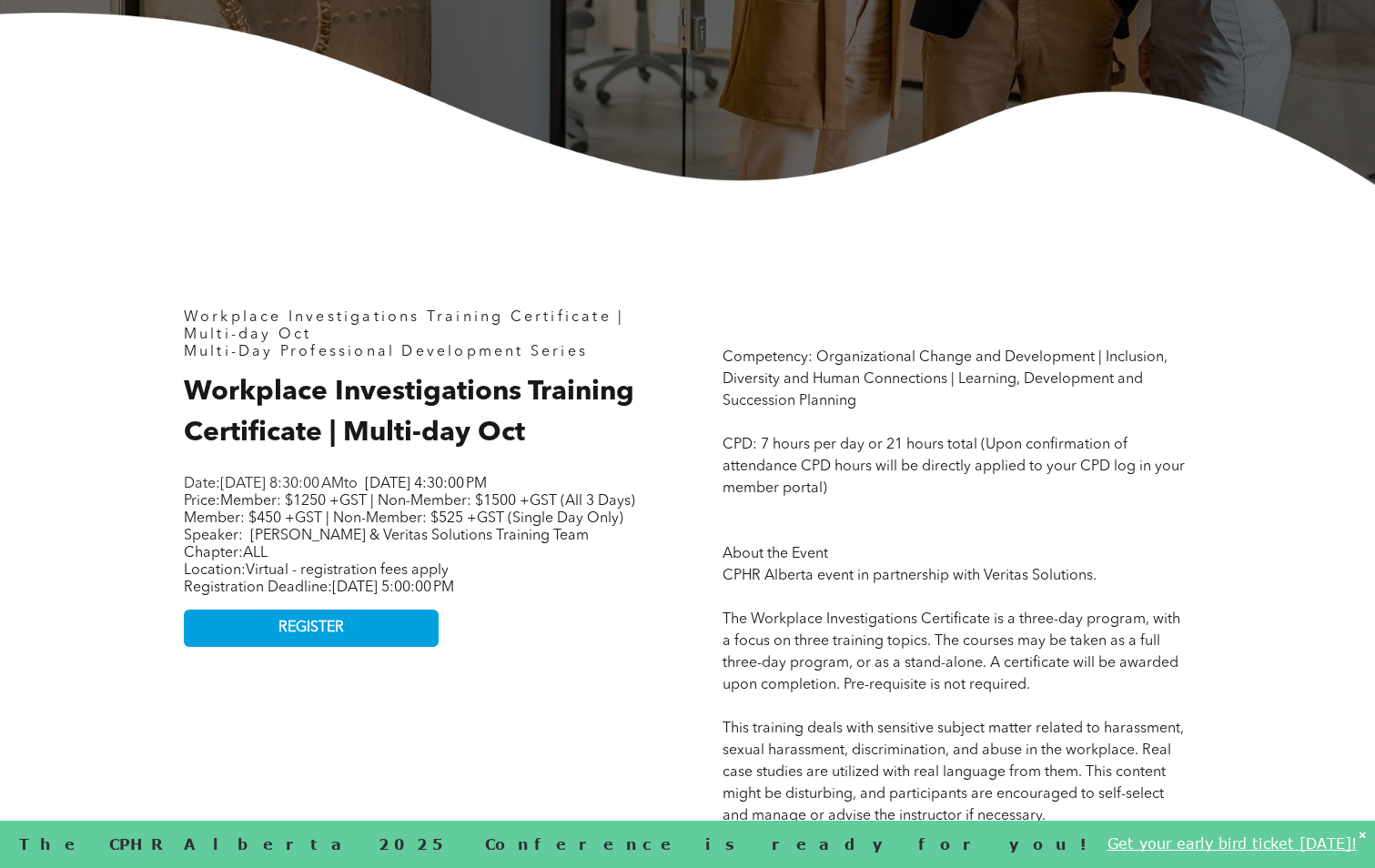 drag, startPoint x: 369, startPoint y: 524, endPoint x: 404, endPoint y: 557, distance: 48.104054 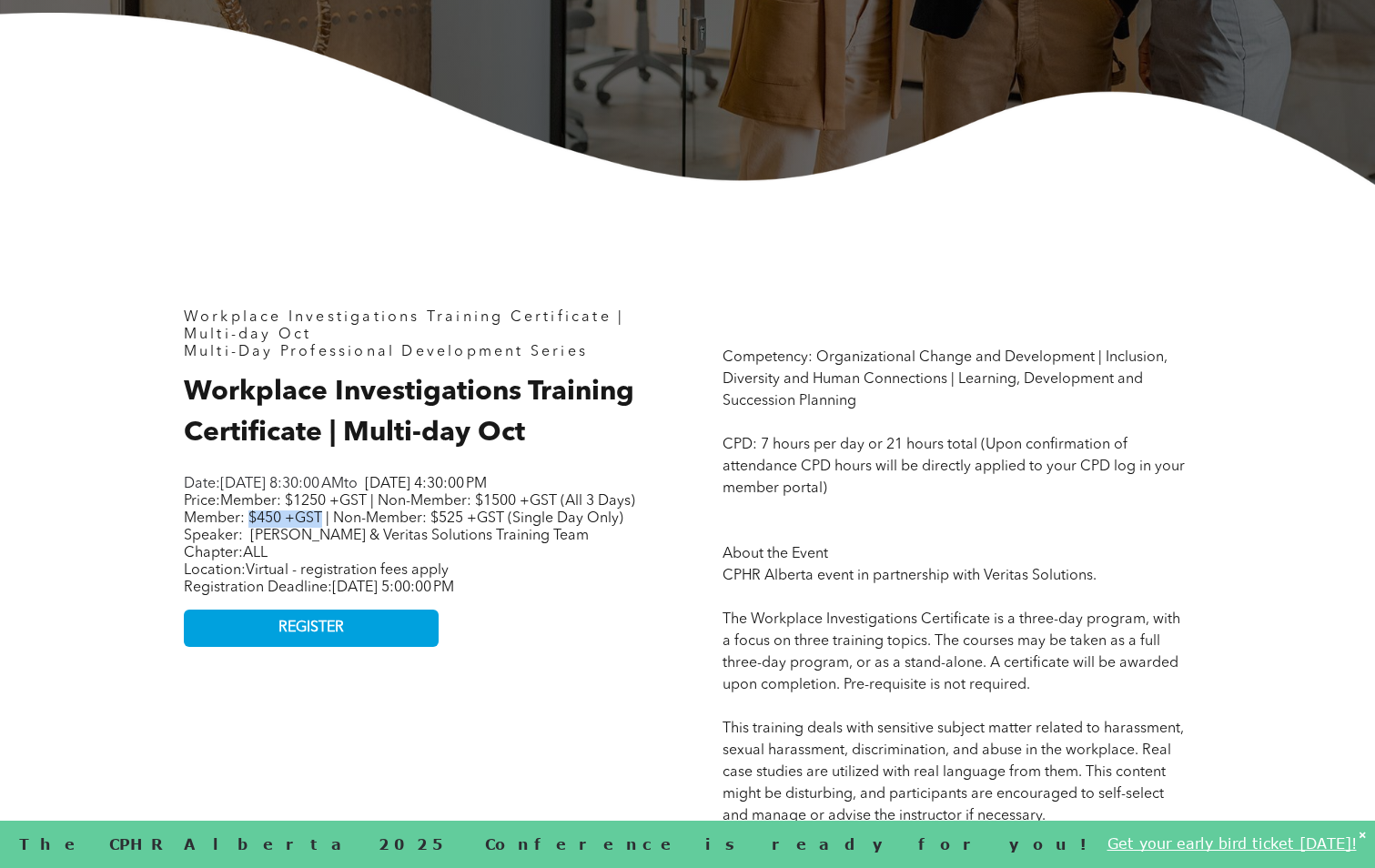 drag, startPoint x: 291, startPoint y: 534, endPoint x: 364, endPoint y: 540, distance: 73.24616 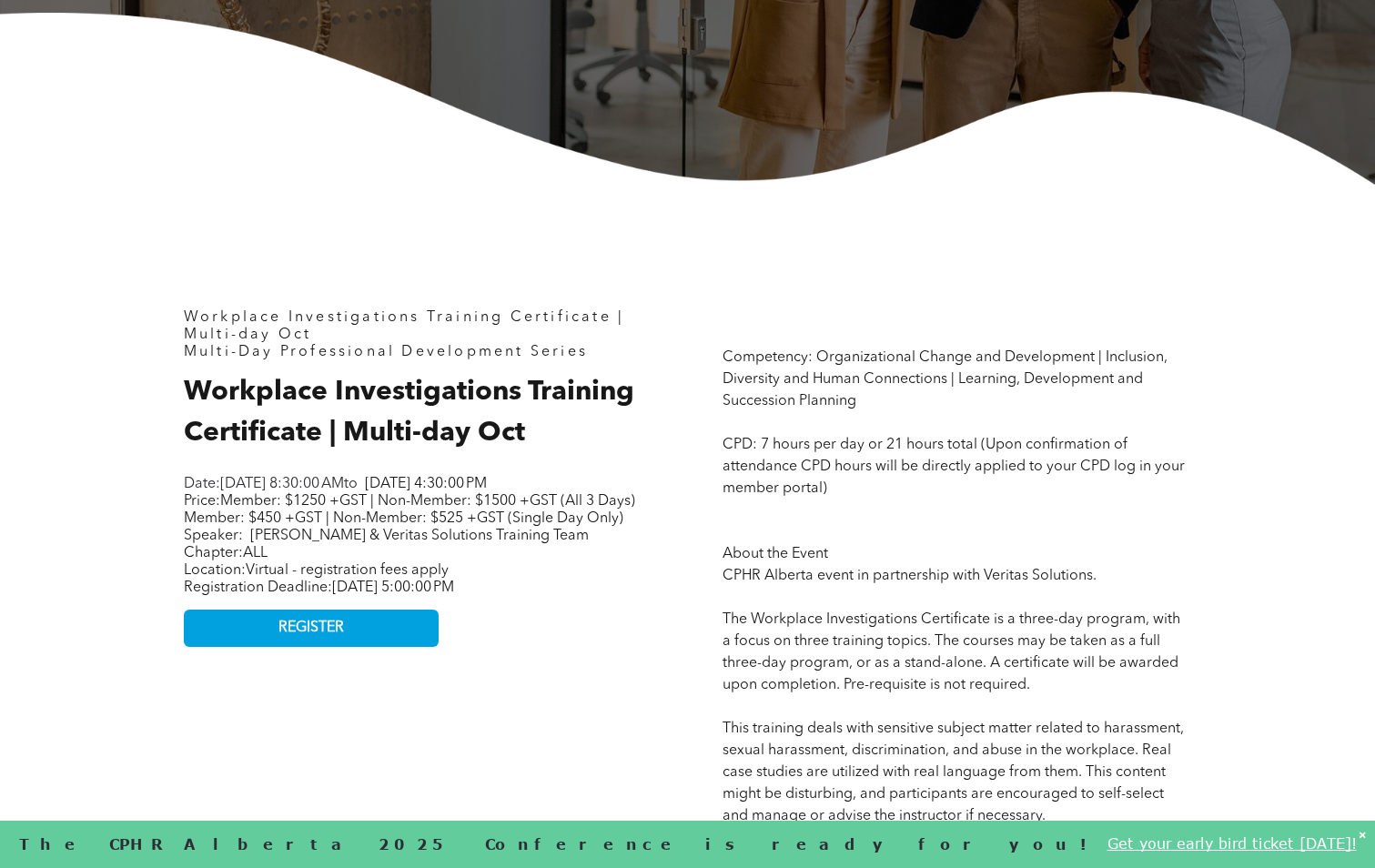 drag, startPoint x: 364, startPoint y: 540, endPoint x: 382, endPoint y: 557, distance: 24.758837 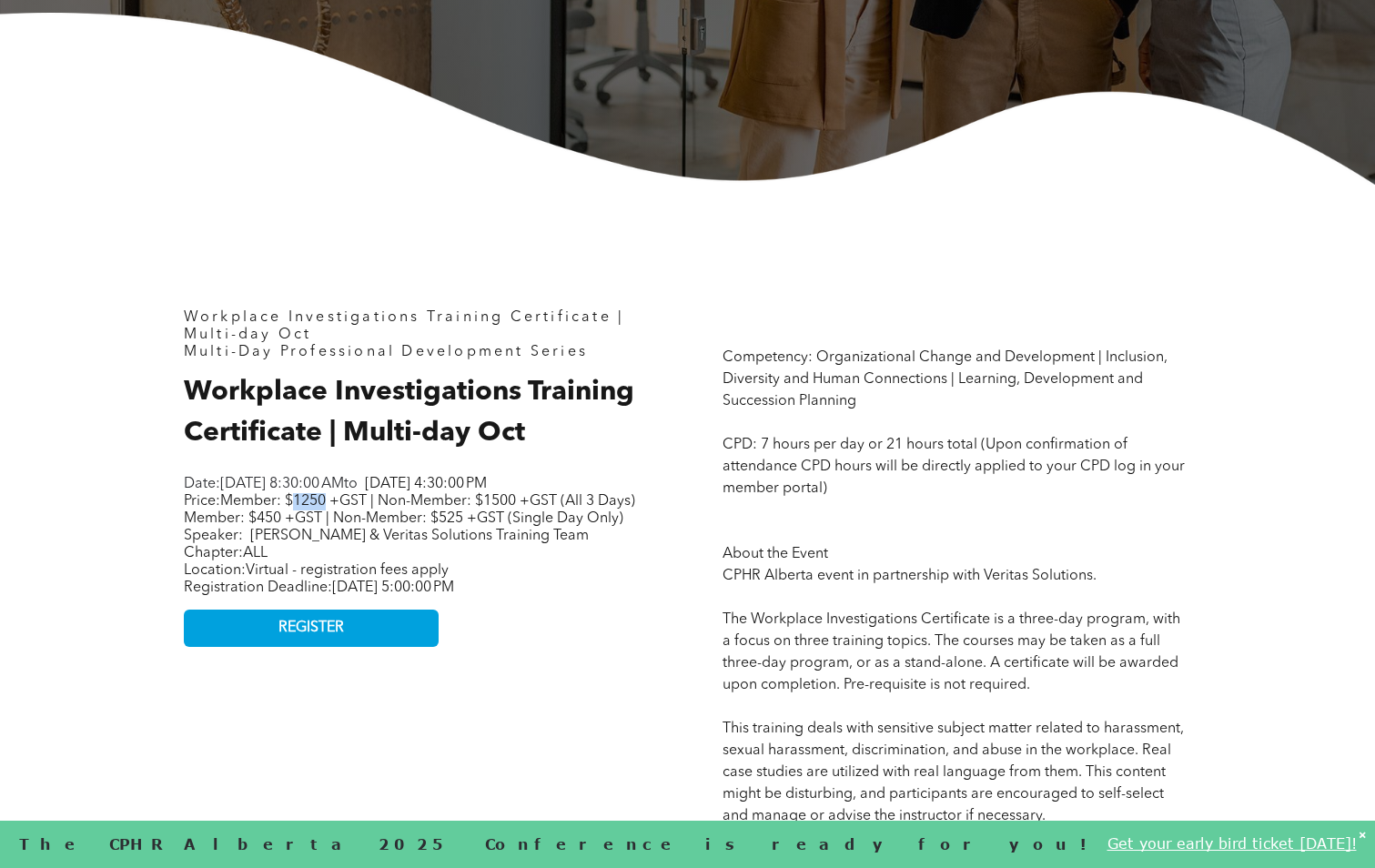 drag, startPoint x: 298, startPoint y: 519, endPoint x: 331, endPoint y: 520, distance: 33.015148 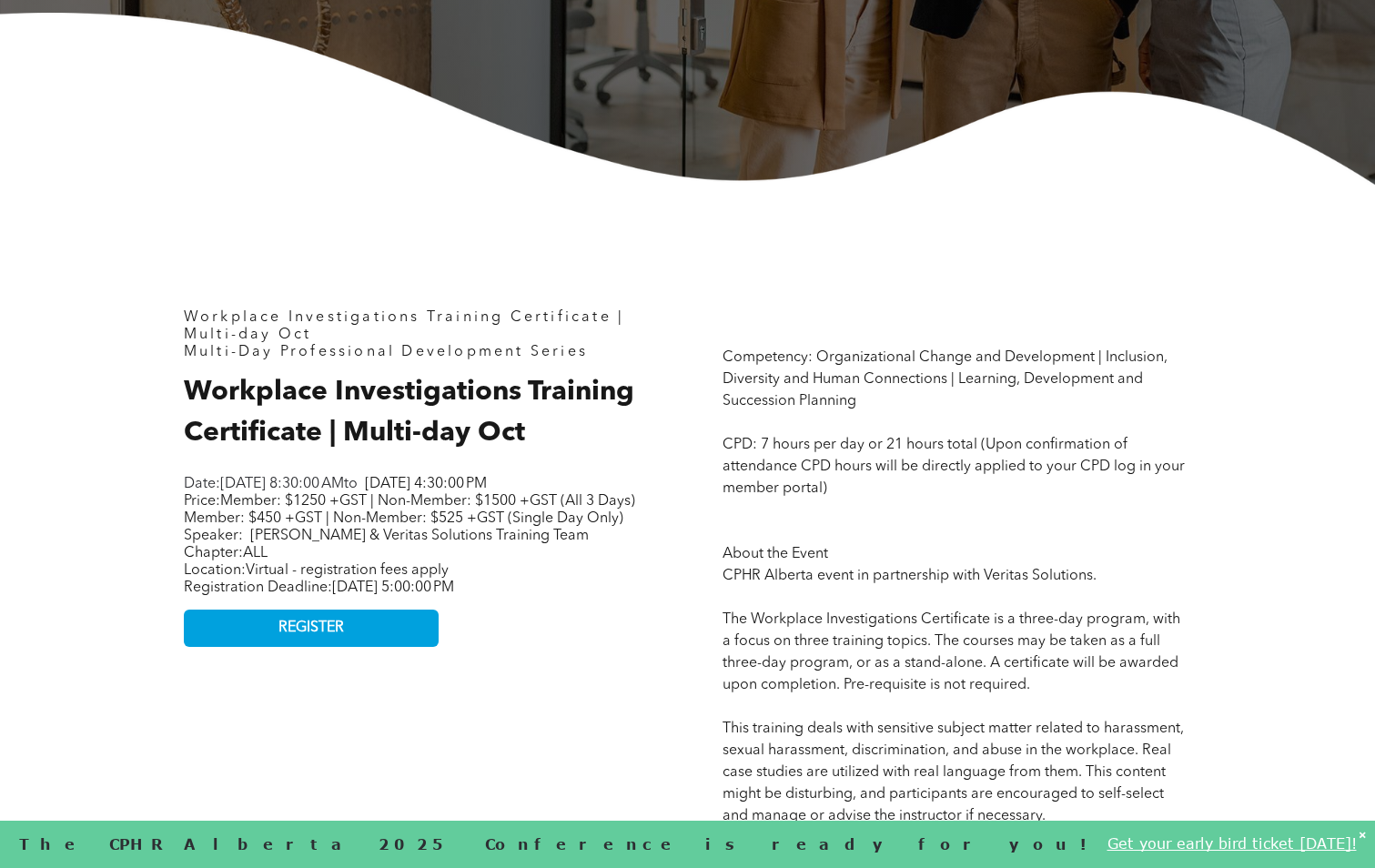 drag, startPoint x: 331, startPoint y: 520, endPoint x: 377, endPoint y: 595, distance: 87.98295 